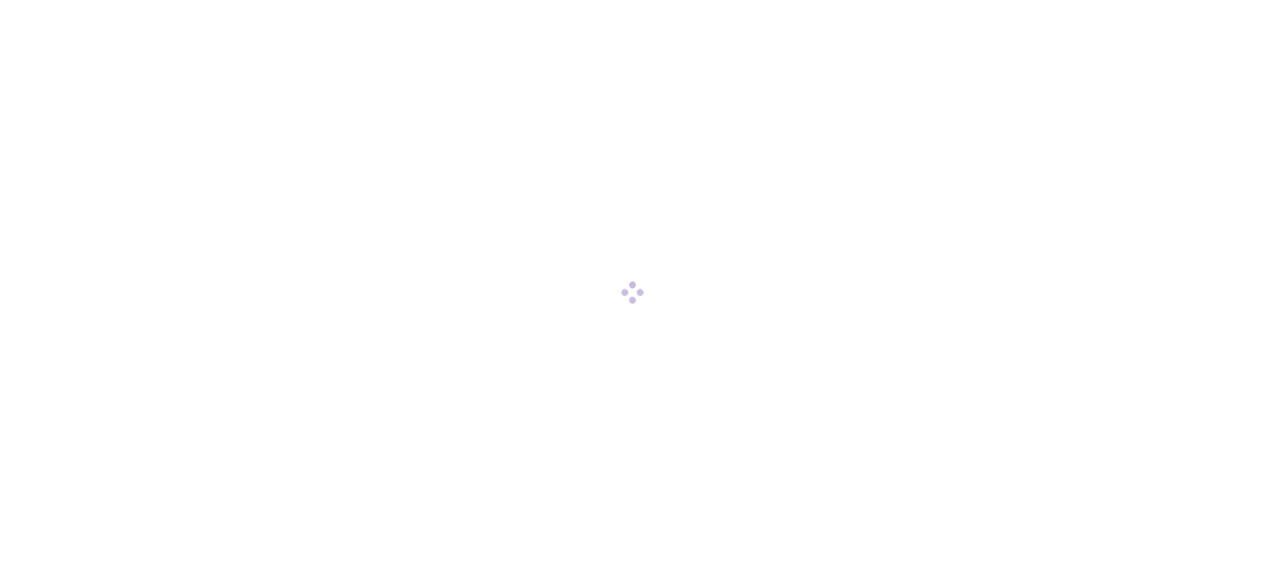 scroll, scrollTop: 0, scrollLeft: 0, axis: both 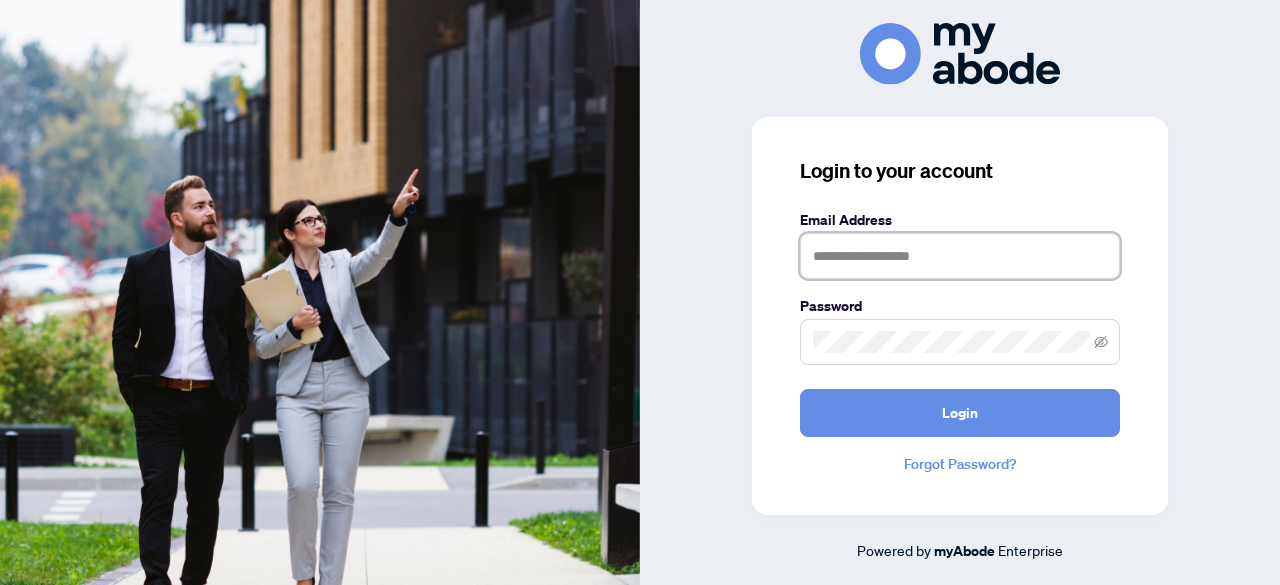 click at bounding box center (960, 256) 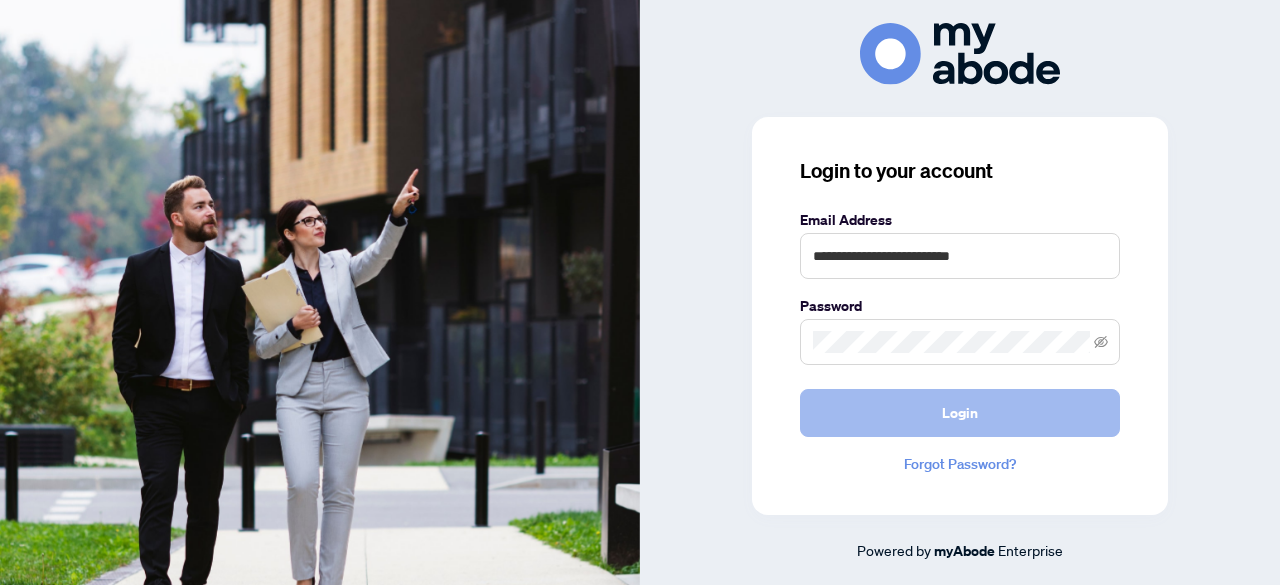 click on "Login" at bounding box center (960, 413) 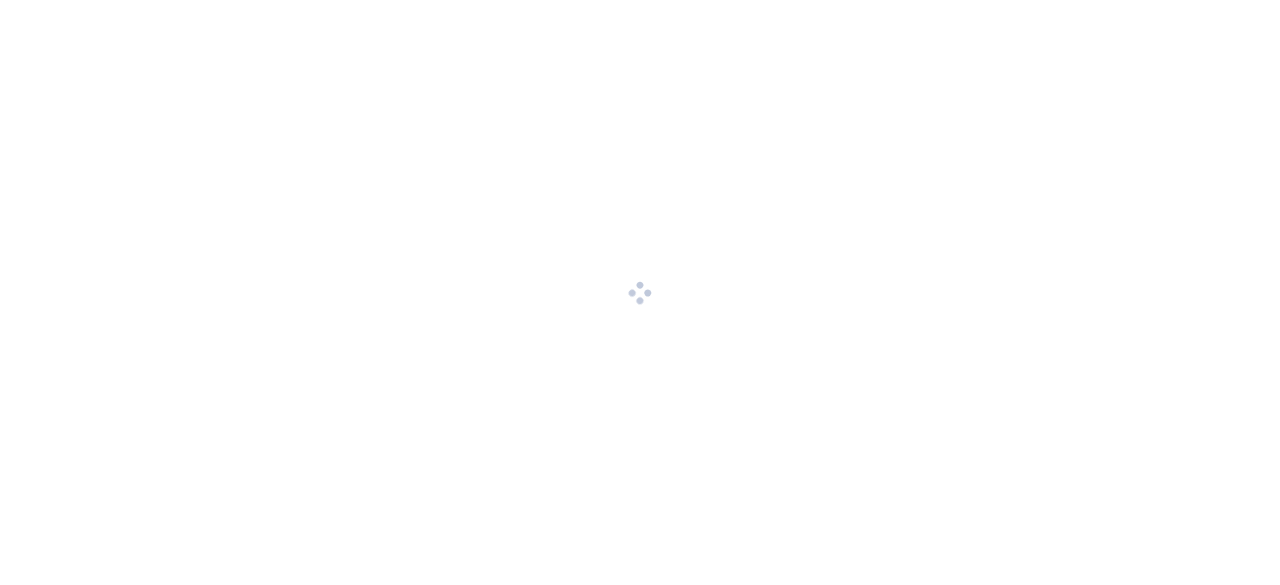 scroll, scrollTop: 0, scrollLeft: 0, axis: both 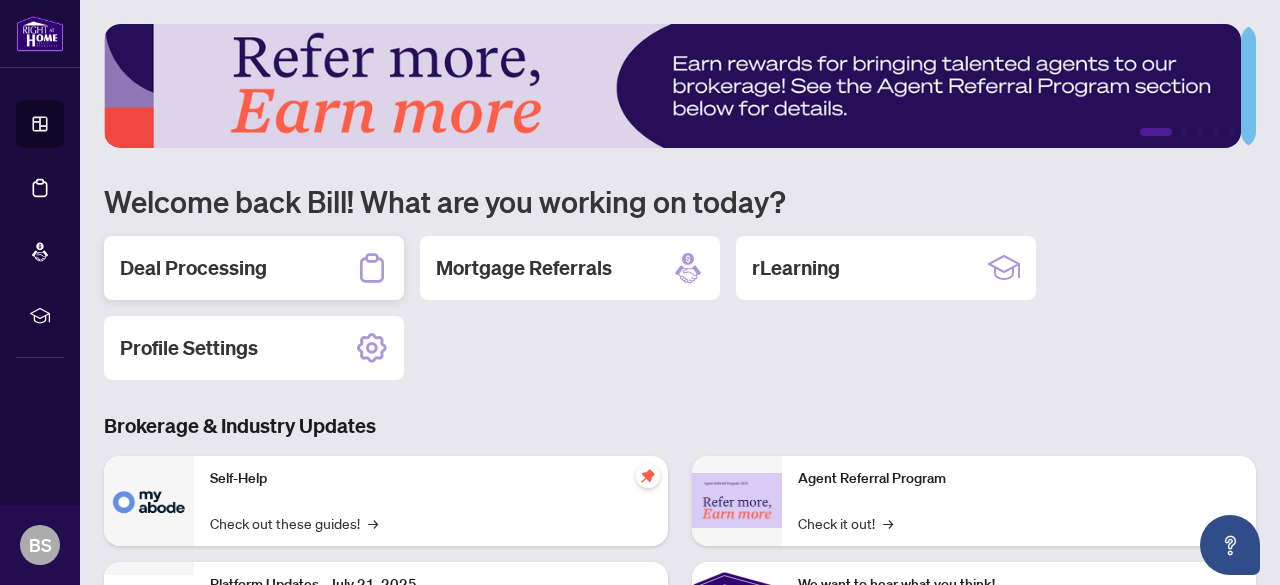 click on "Deal Processing" at bounding box center (193, 268) 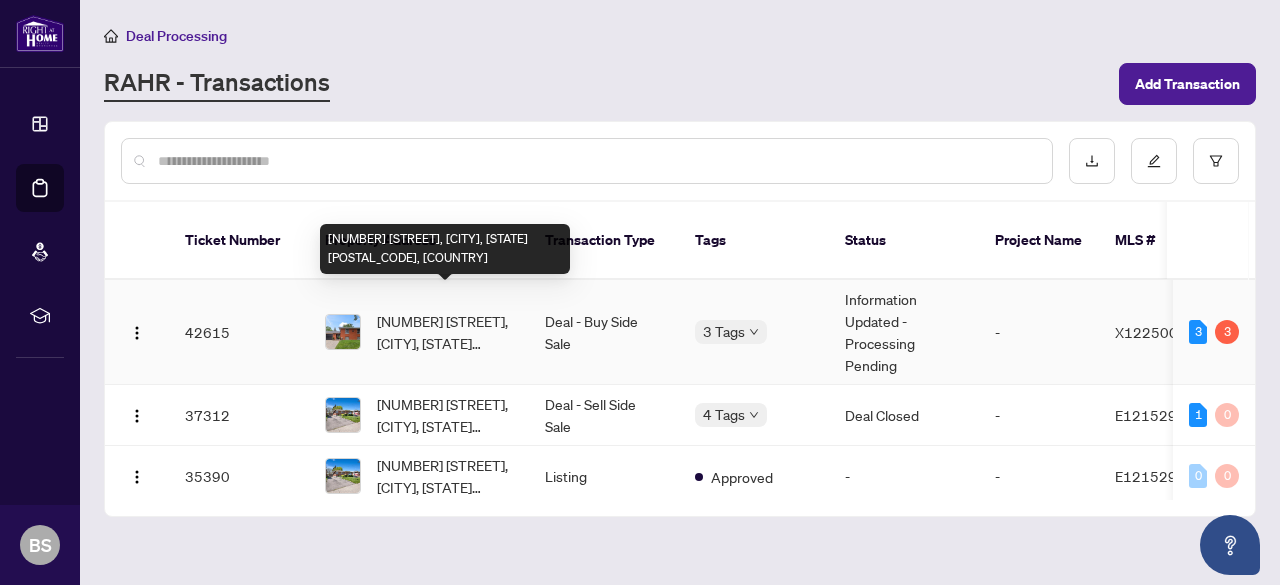 click on "[NUMBER] [STREET], [CITY], [STATE] [POSTAL_CODE], [COUNTRY]" at bounding box center [445, 332] 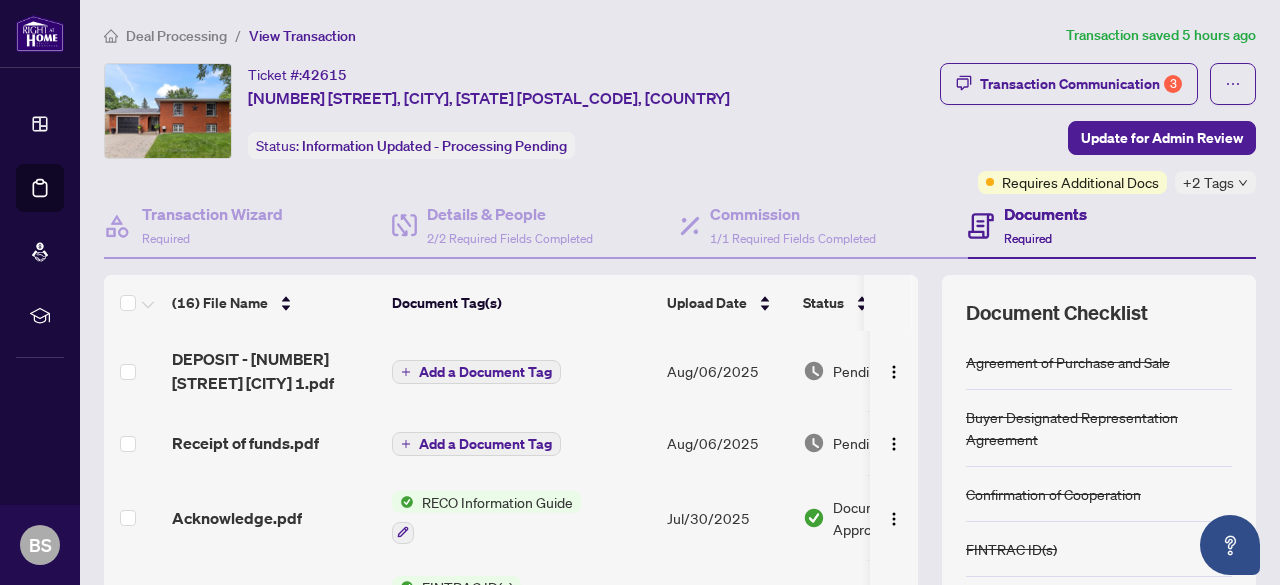 click on "Documents Required" at bounding box center [1045, 225] 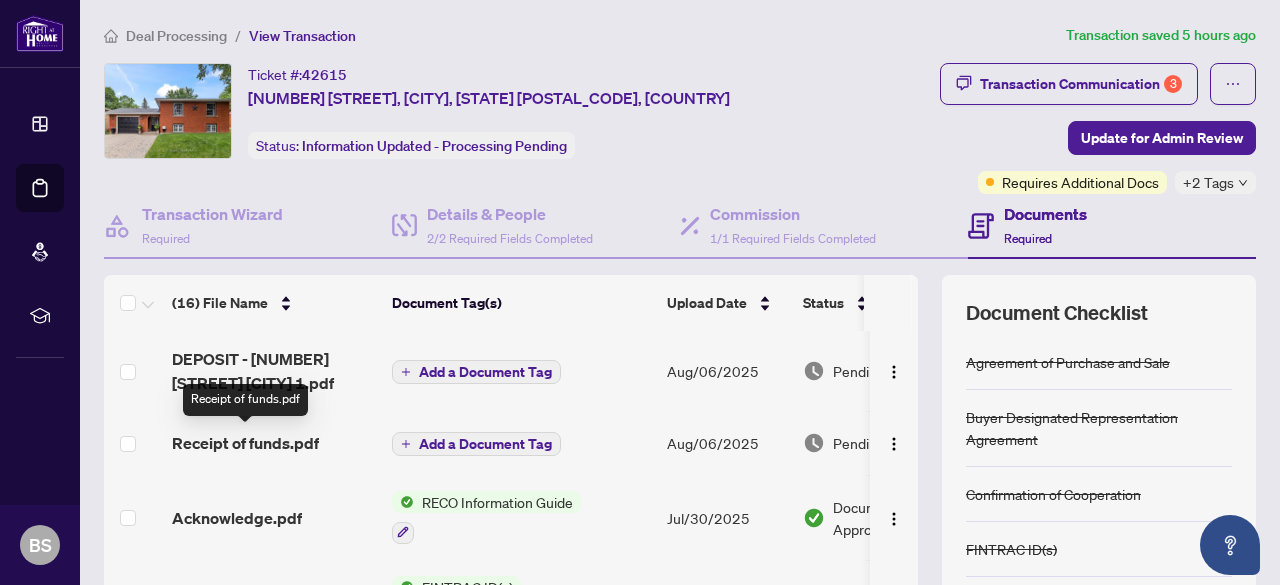 click on "Receipt of funds.pdf" at bounding box center [245, 443] 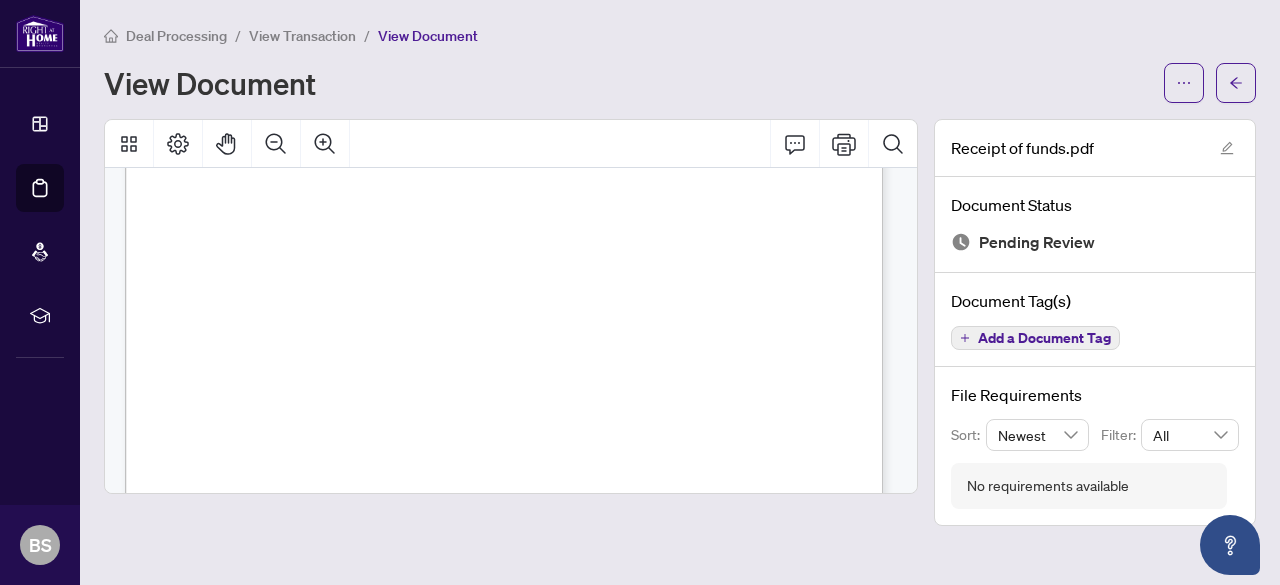 scroll, scrollTop: 1840, scrollLeft: 0, axis: vertical 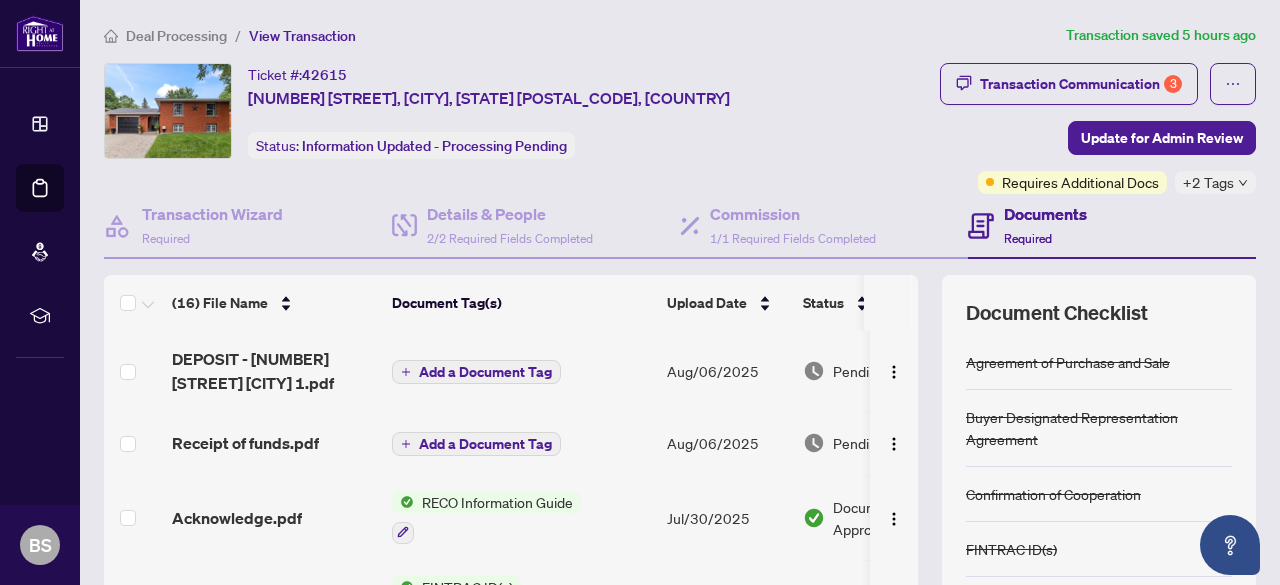 click at bounding box center (915, 303) 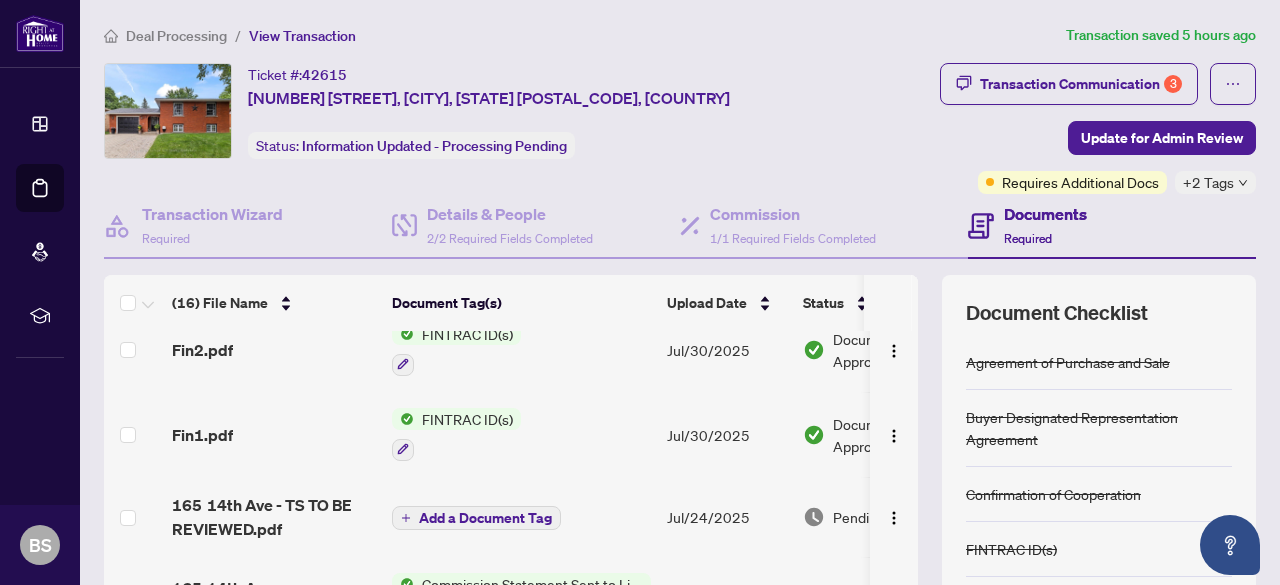scroll, scrollTop: 255, scrollLeft: 0, axis: vertical 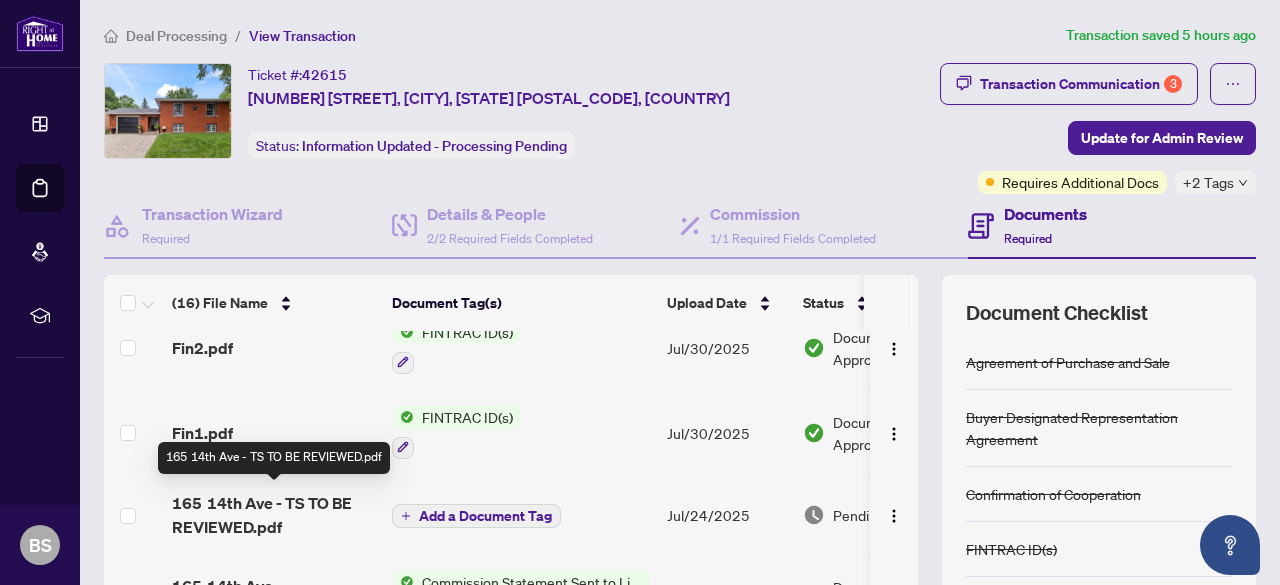 click on "165 14th Ave - TS TO BE REVIEWED.pdf" at bounding box center (274, 515) 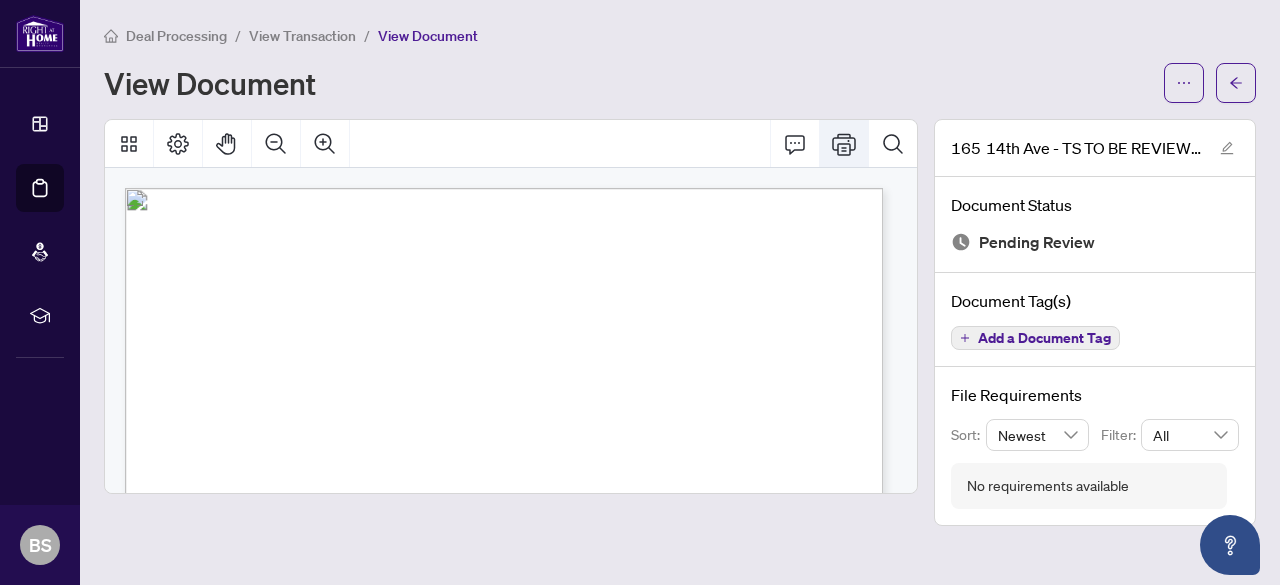click 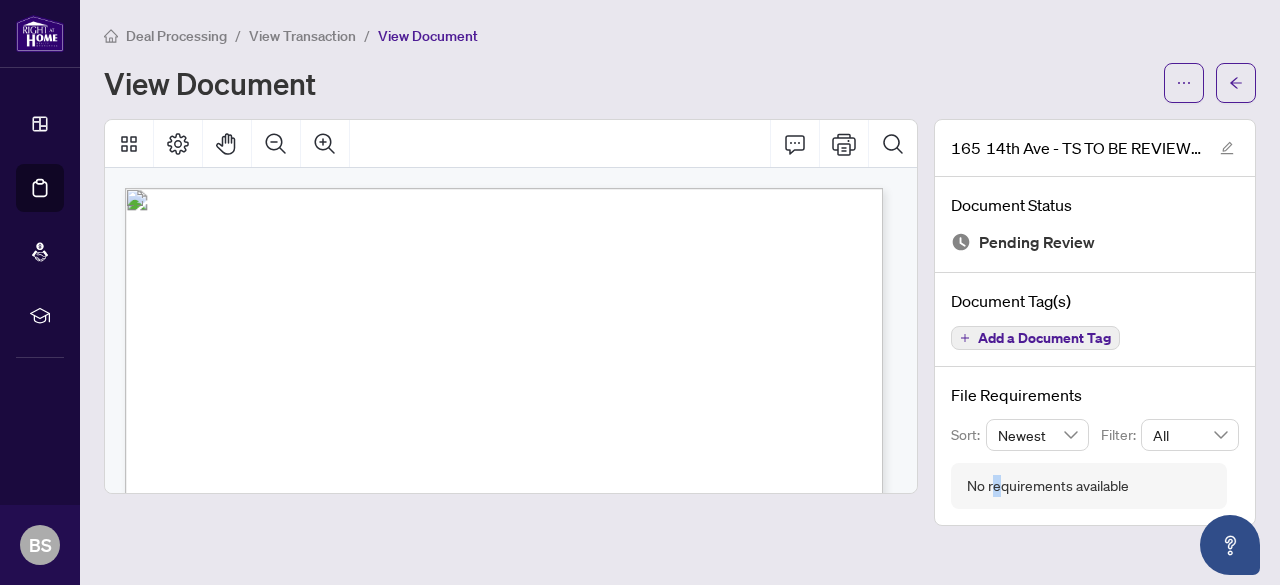 click on "File Requirements Sort: Newest Filter: All No requirements available" at bounding box center (1095, 446) 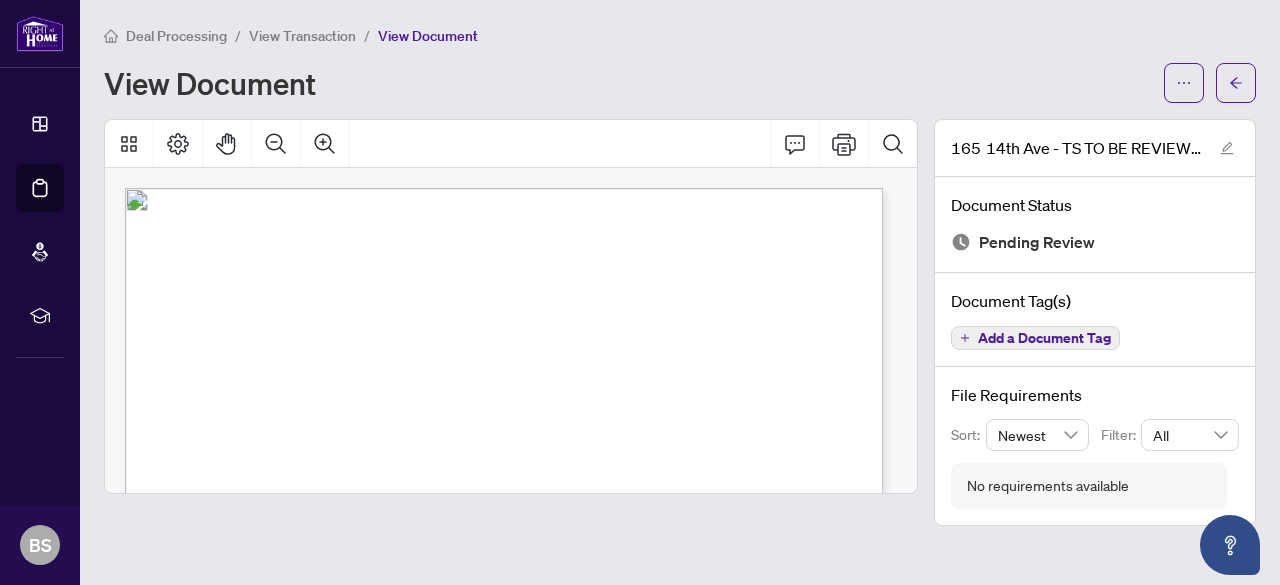 click on "File Requirements Sort: Newest Filter: All No requirements available" at bounding box center (1095, 446) 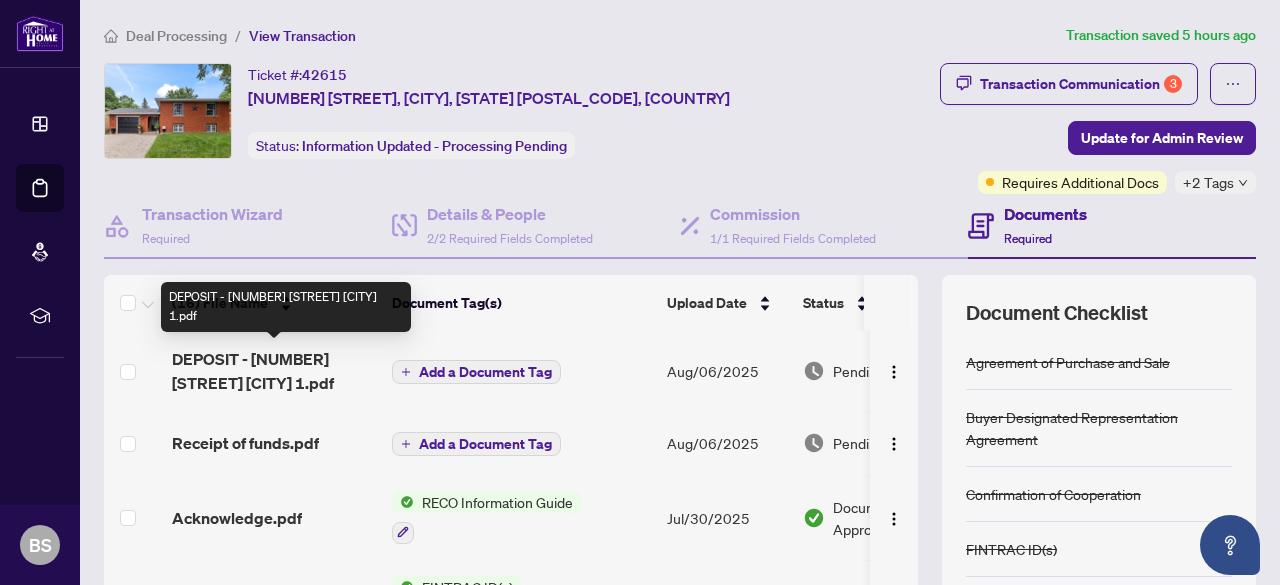 click on "DEPOSIT - [NUMBER] [STREET] [CITY] 1.pdf" at bounding box center [274, 371] 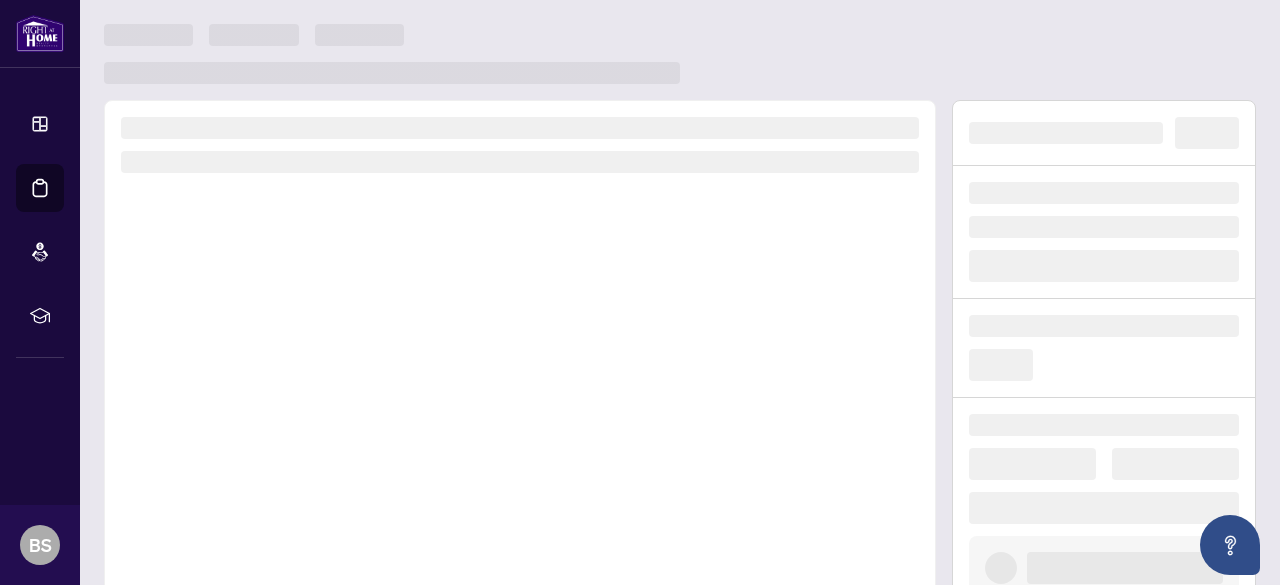 click at bounding box center [520, 378] 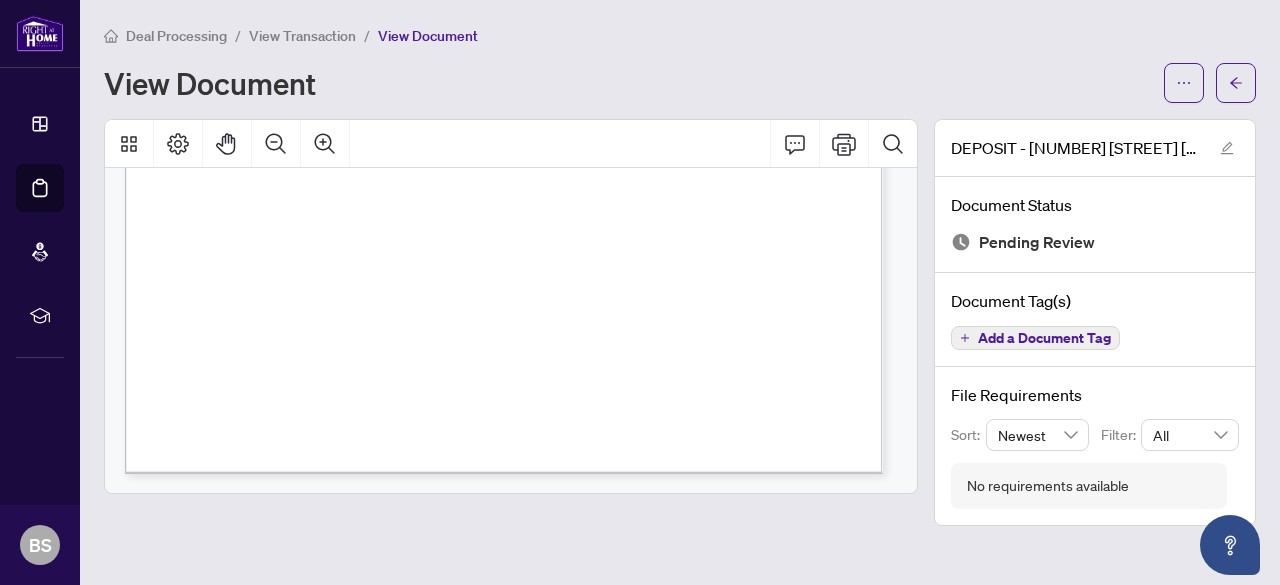 scroll, scrollTop: 720, scrollLeft: 0, axis: vertical 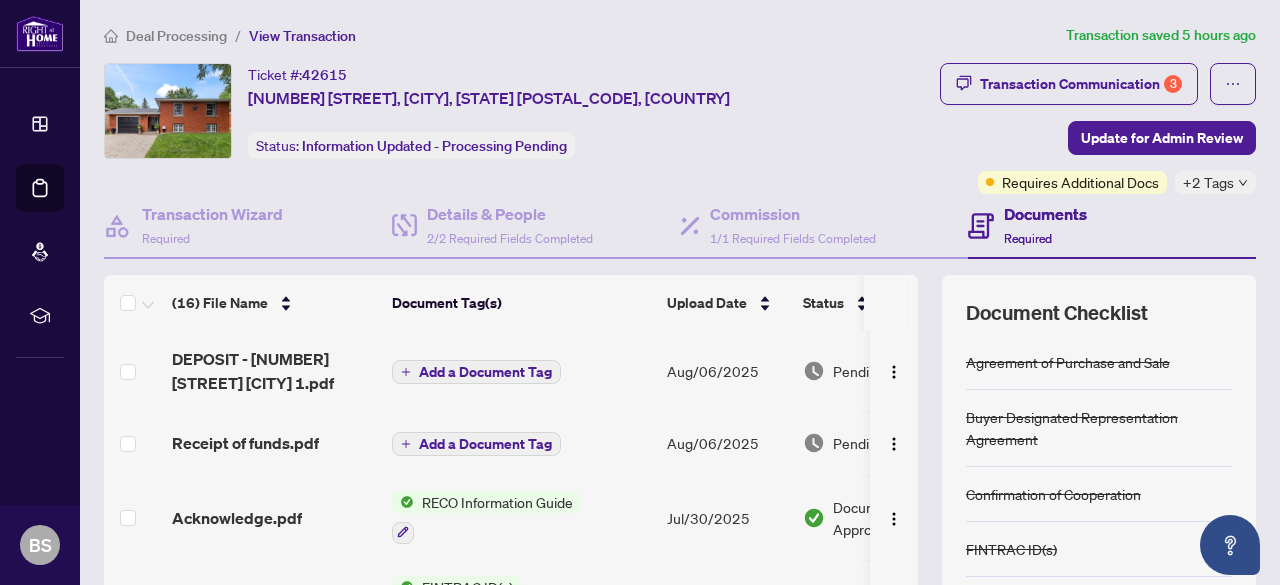 click at bounding box center [915, 303] 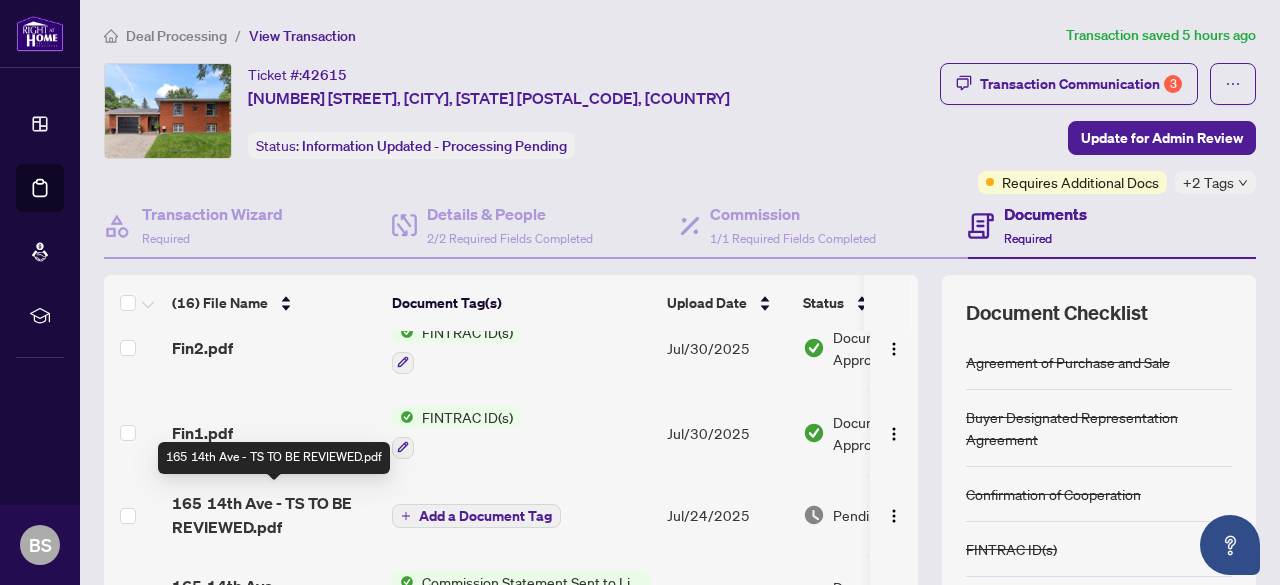 click on "165 14th Ave - TS TO BE REVIEWED.pdf" at bounding box center (274, 515) 